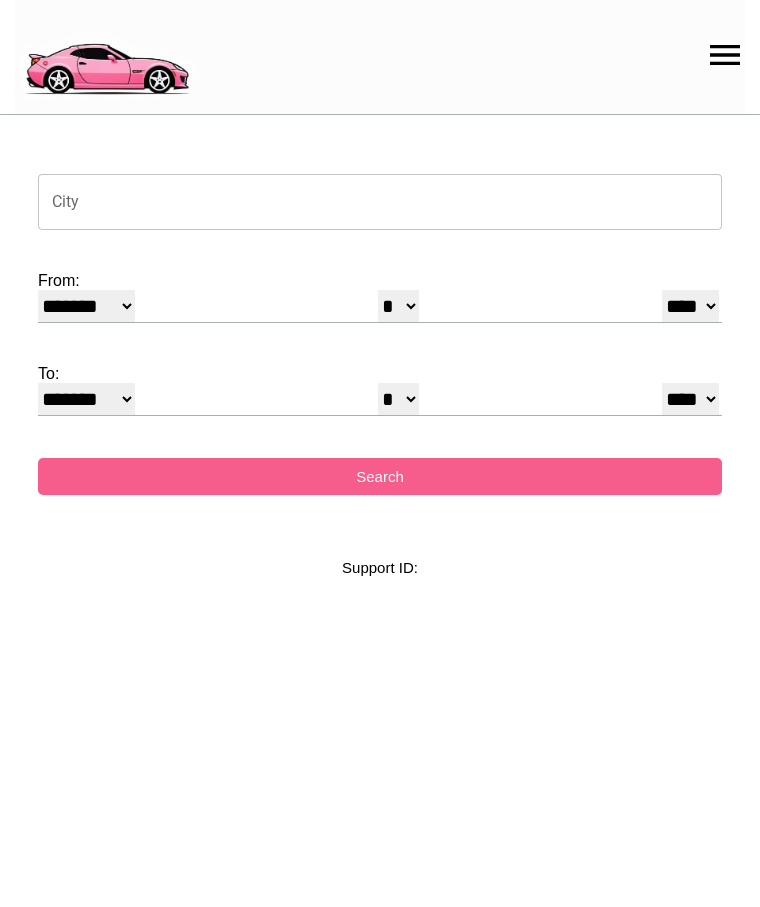 select on "*" 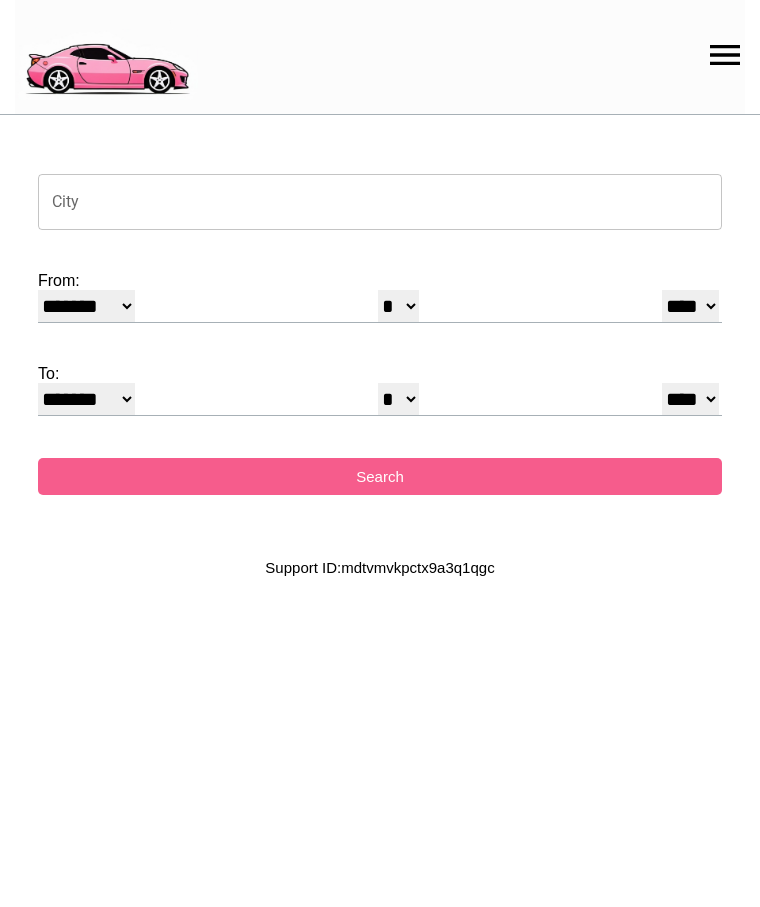 scroll, scrollTop: 0, scrollLeft: 0, axis: both 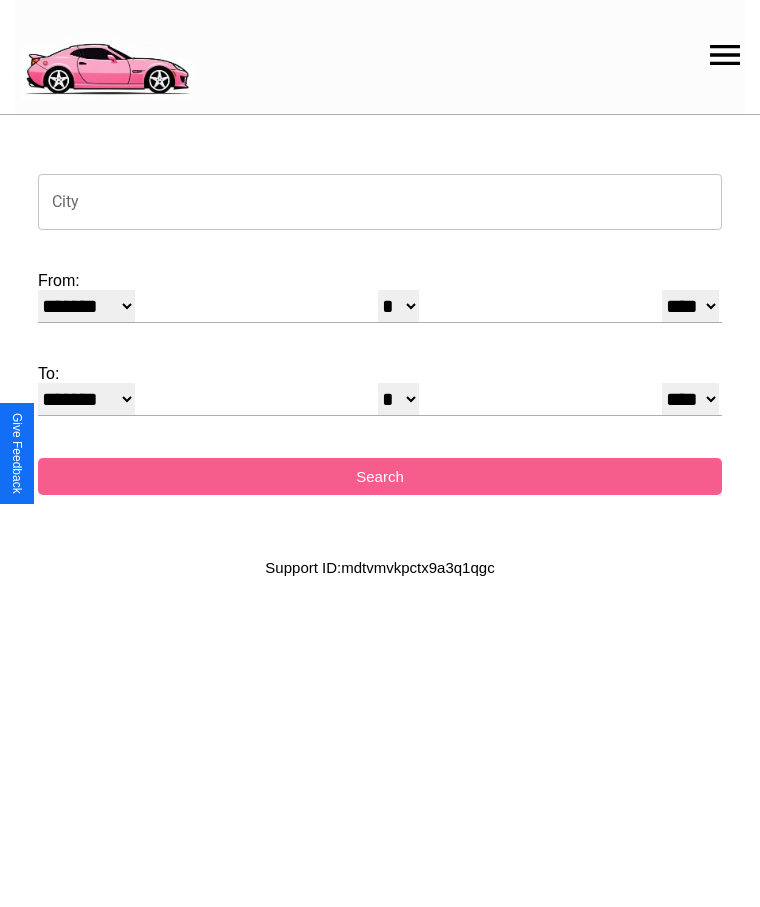 click 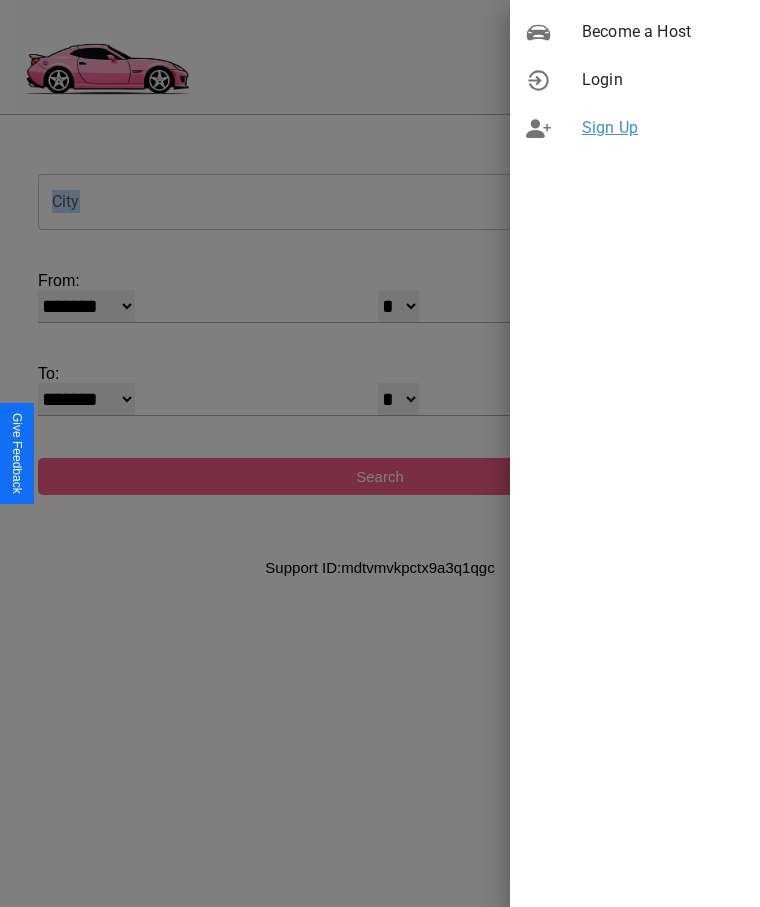 click on "Sign Up" at bounding box center [663, 128] 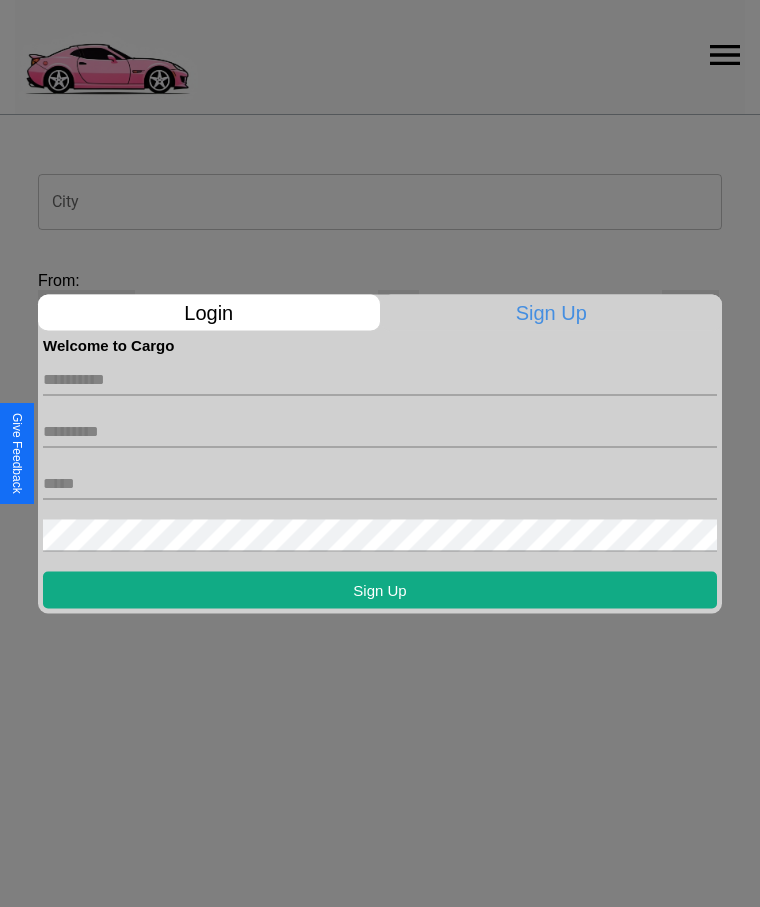 click at bounding box center (380, 379) 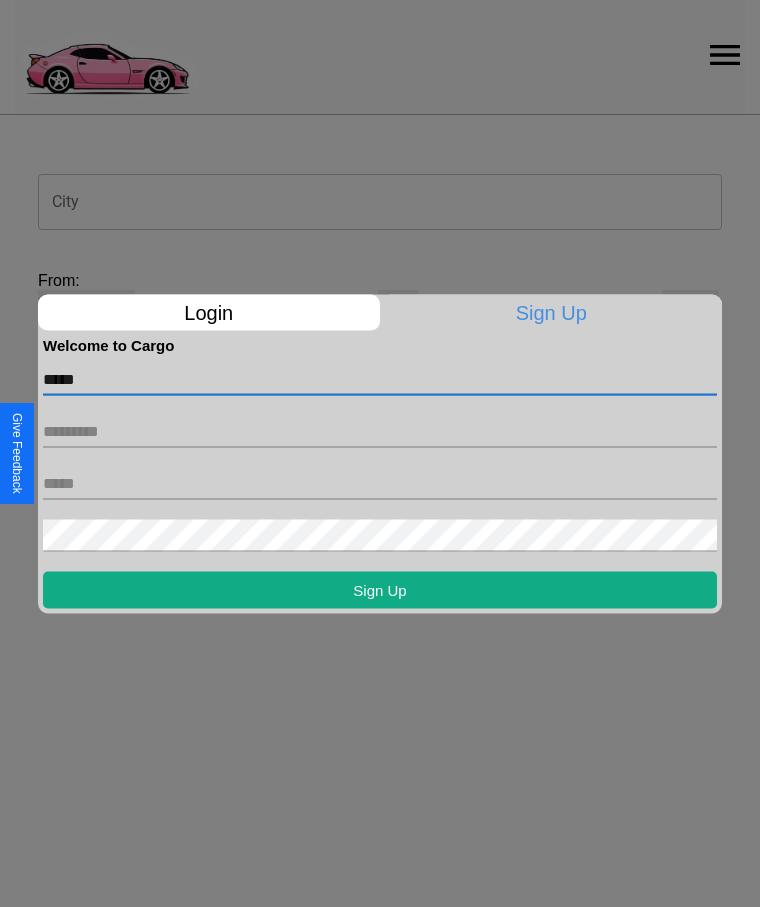 type on "*****" 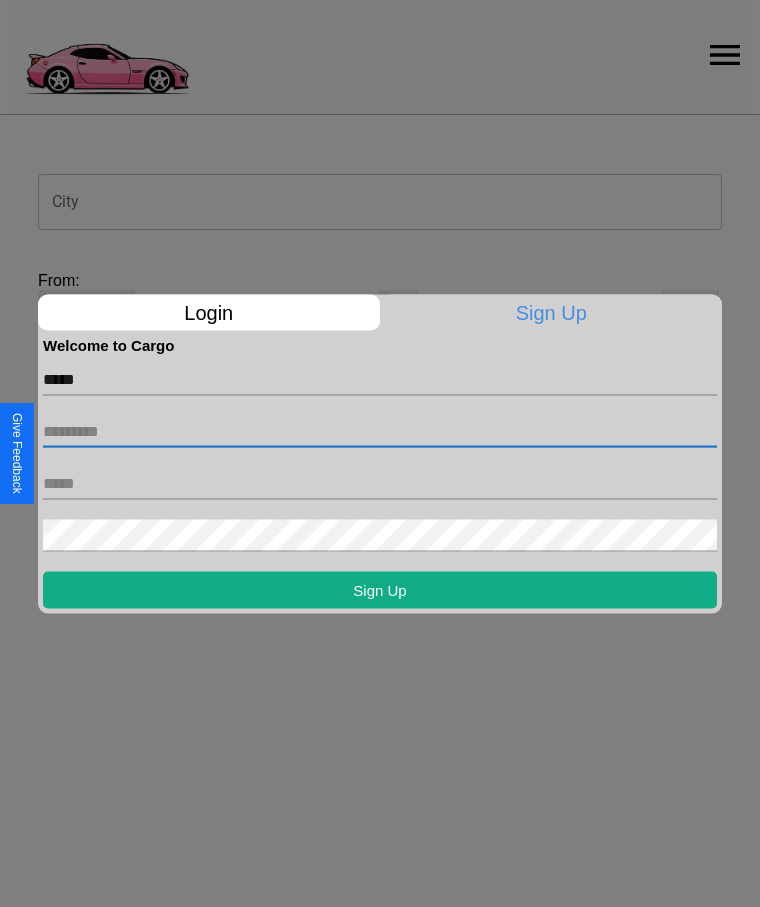 click at bounding box center (380, 431) 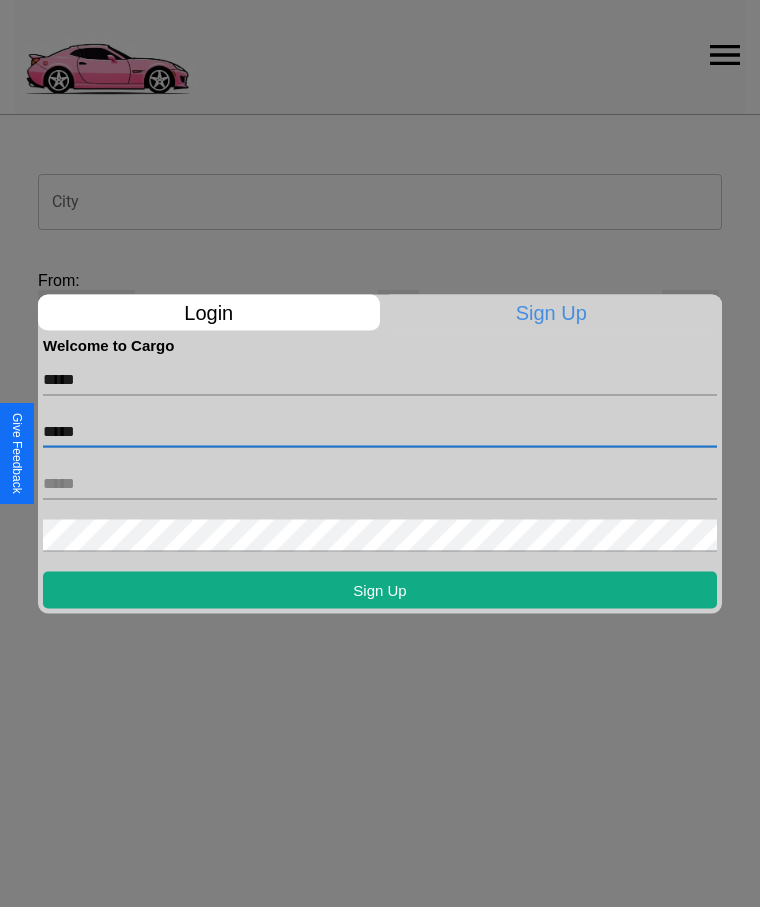 type on "*****" 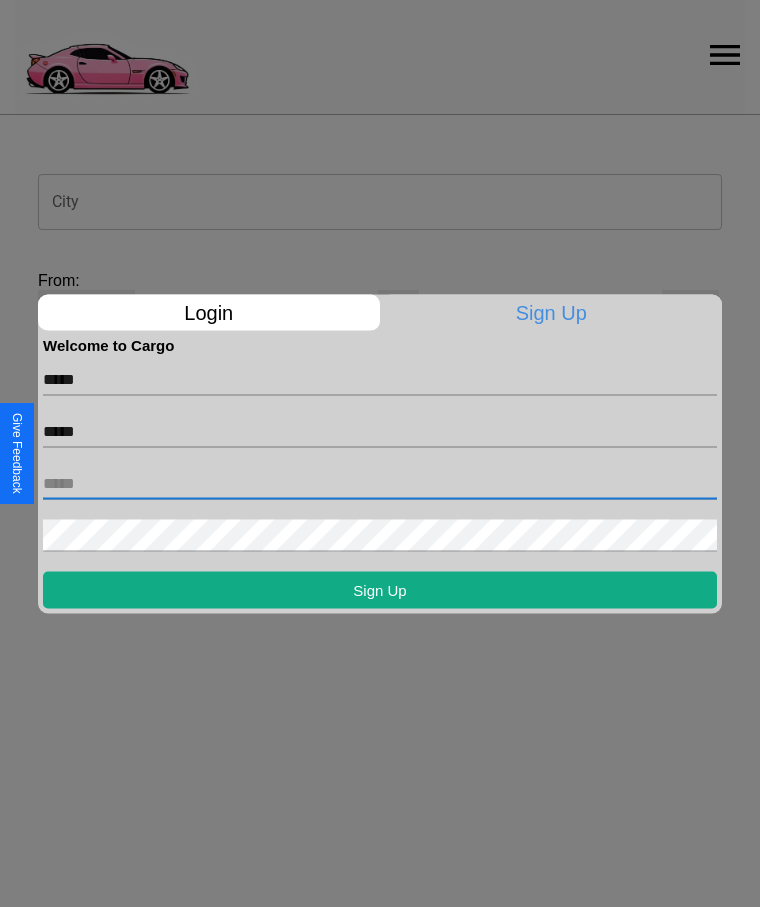 click at bounding box center [380, 483] 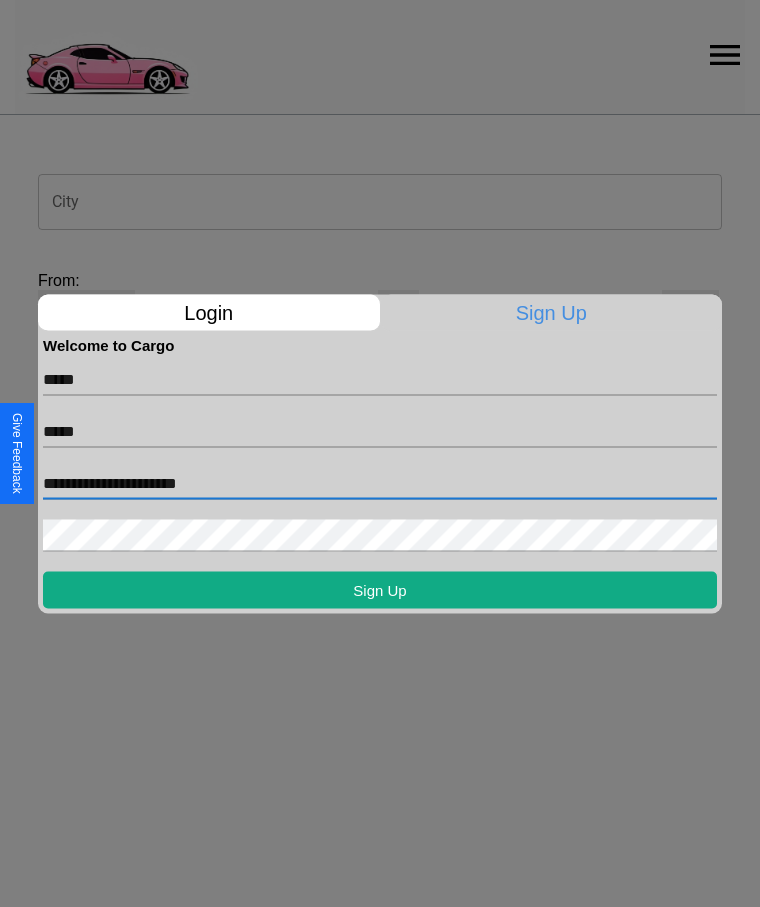 type on "**********" 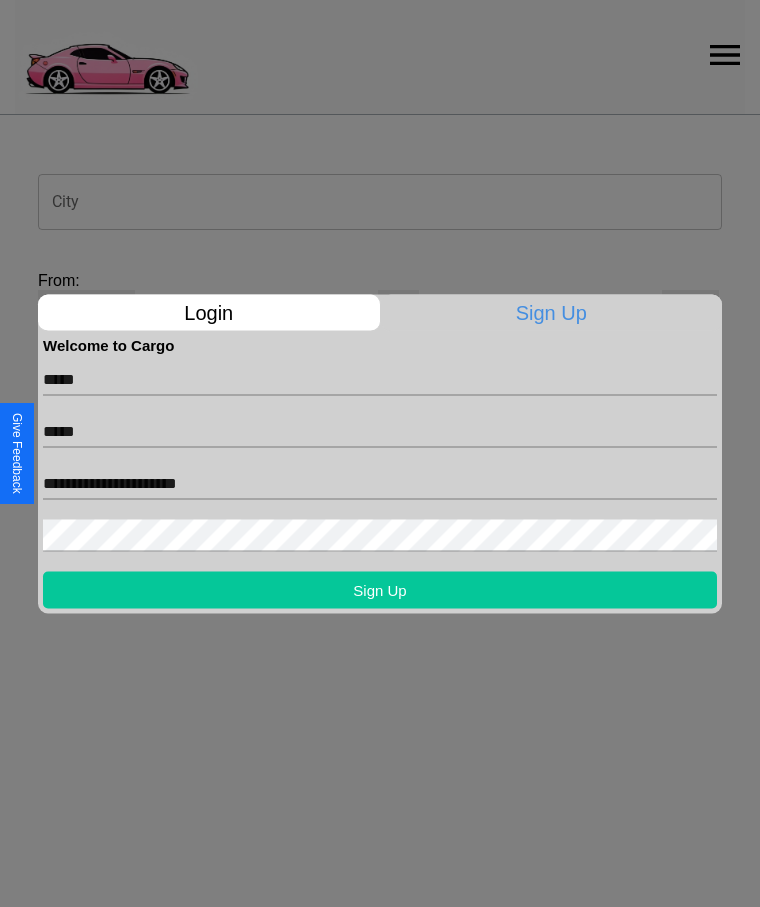 click on "Sign Up" at bounding box center (380, 589) 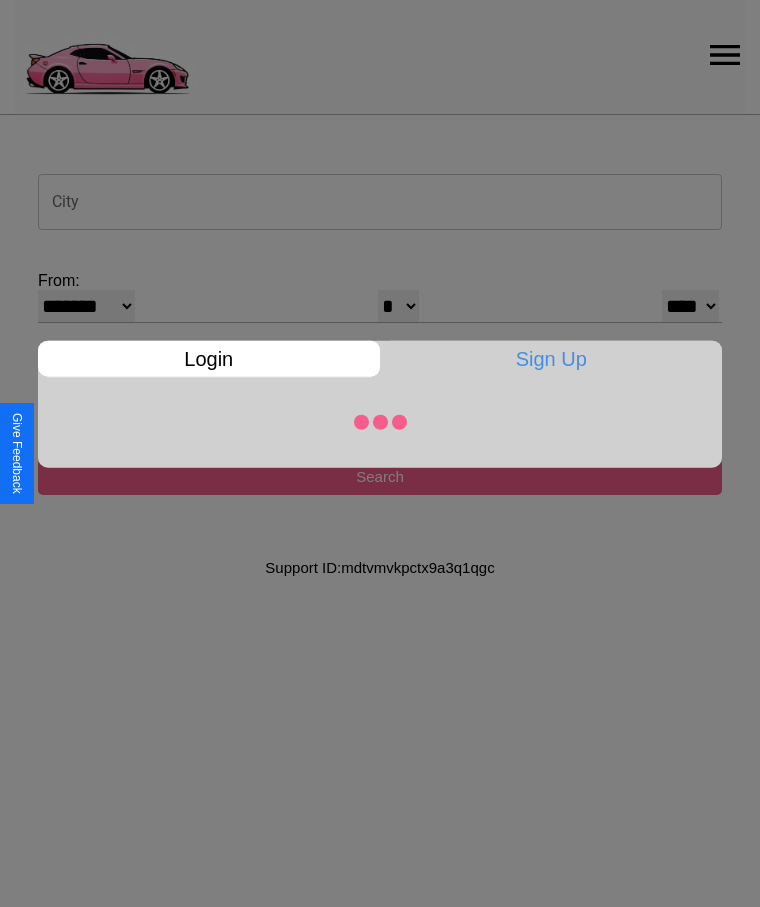 select on "*" 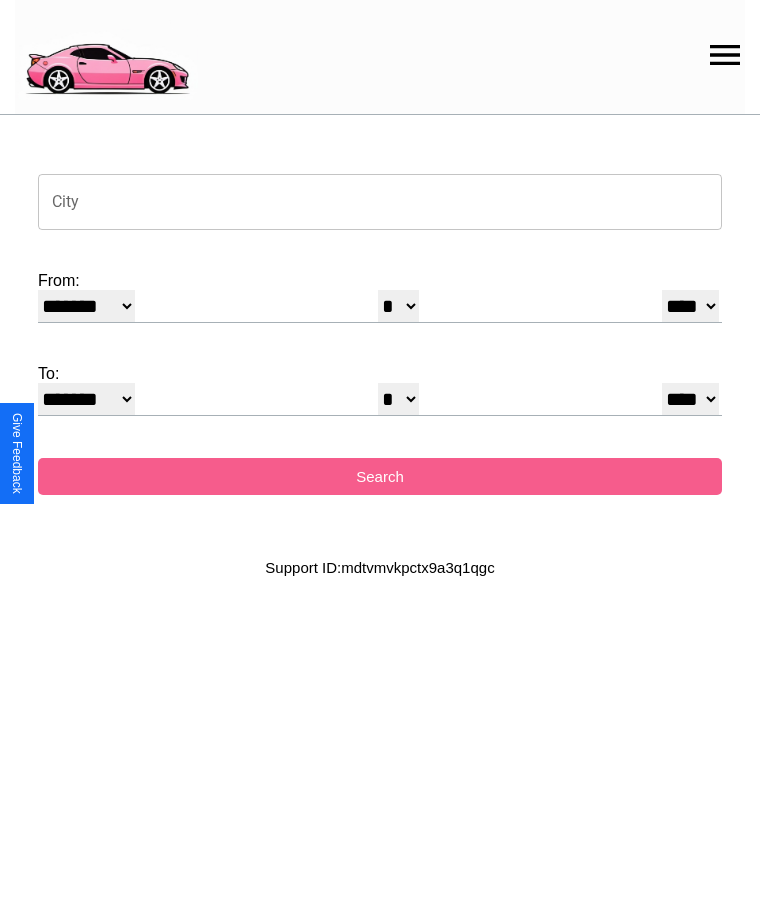 click on "City" at bounding box center (380, 202) 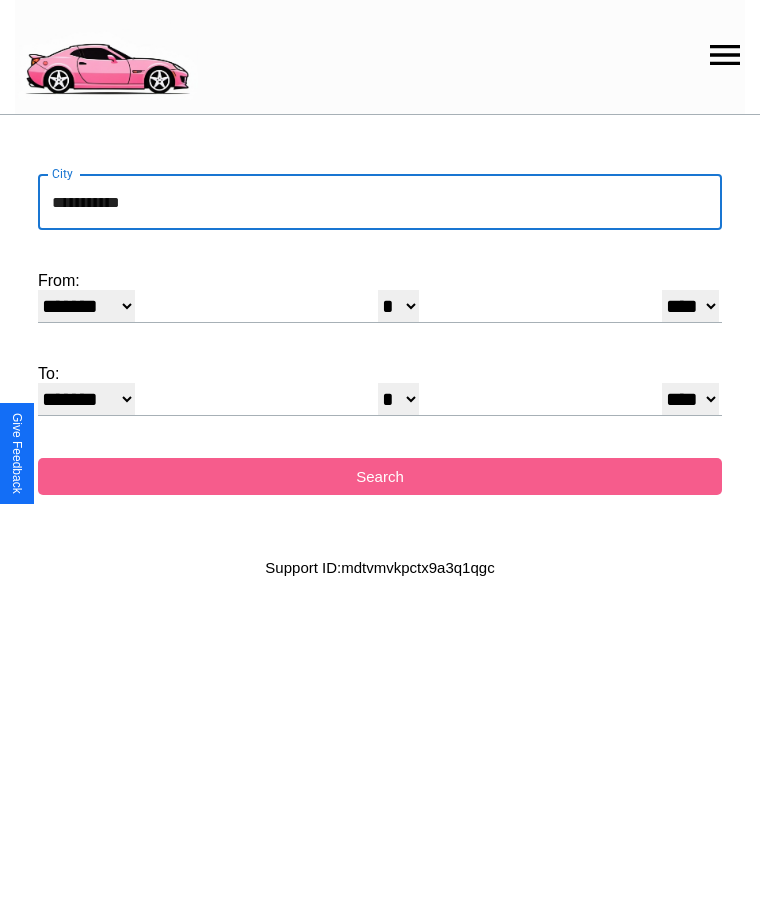 type on "**********" 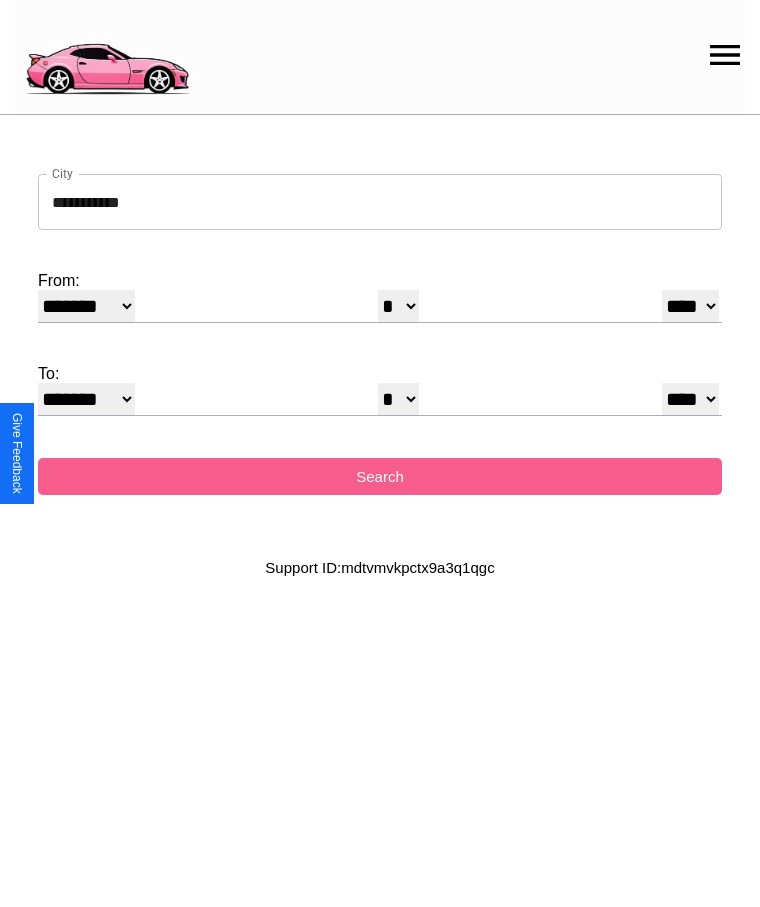 click on "******* ******** ***** ***** *** **** **** ****** ********* ******* ******** ********" at bounding box center [86, 306] 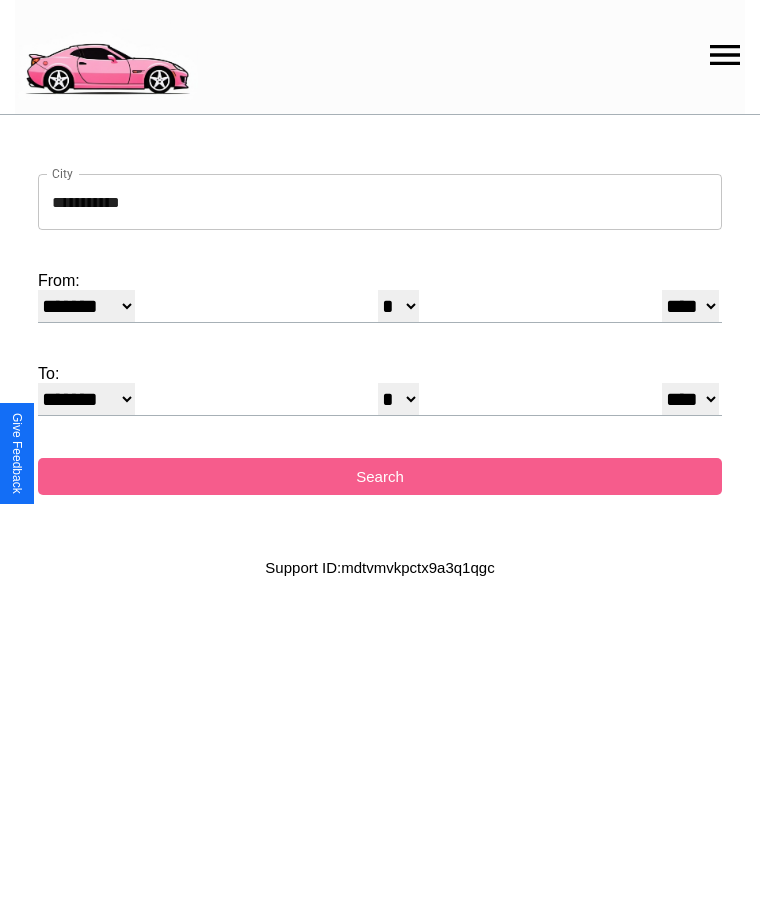 select on "*" 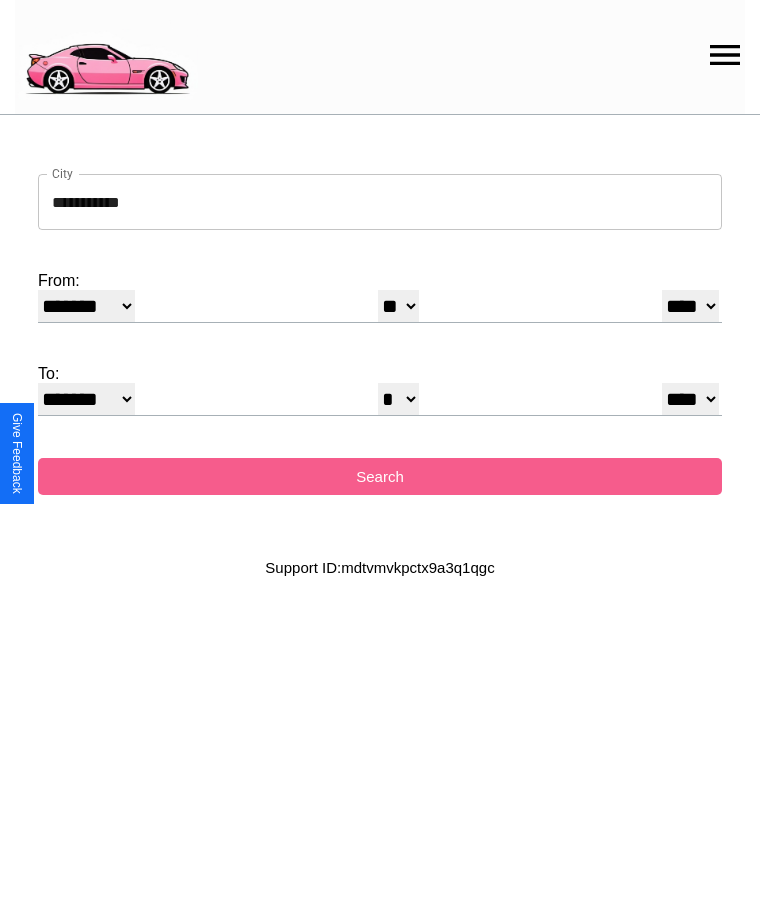 click on "**** **** **** **** **** **** **** **** **** ****" at bounding box center (690, 306) 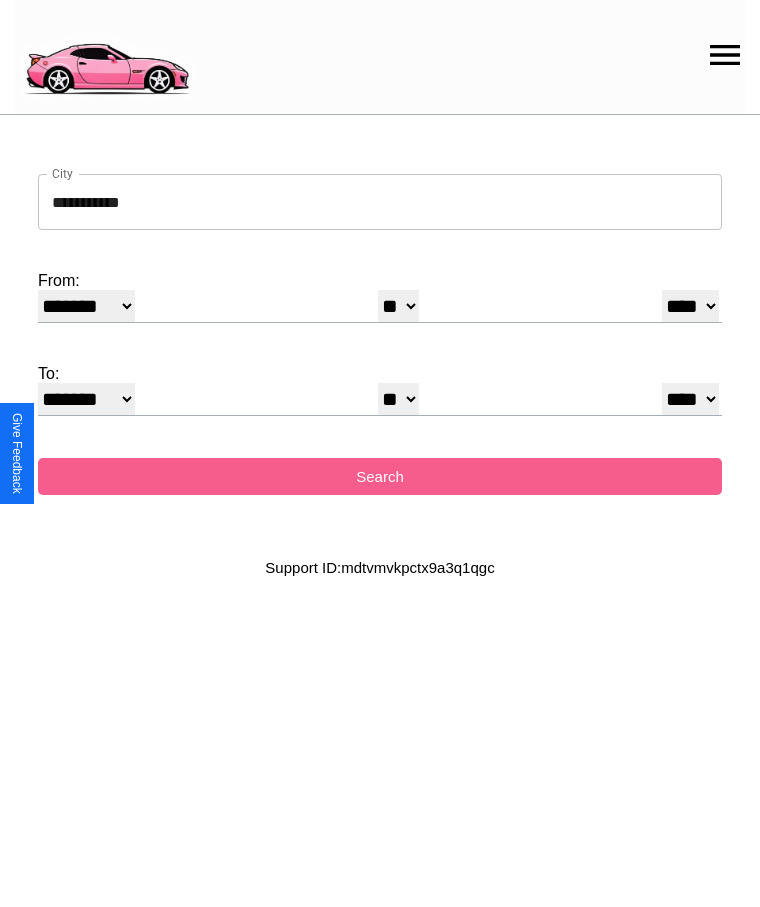 click on "******* ******** ***** ***** *** **** **** ****** ********* ******* ******** ********" at bounding box center (86, 399) 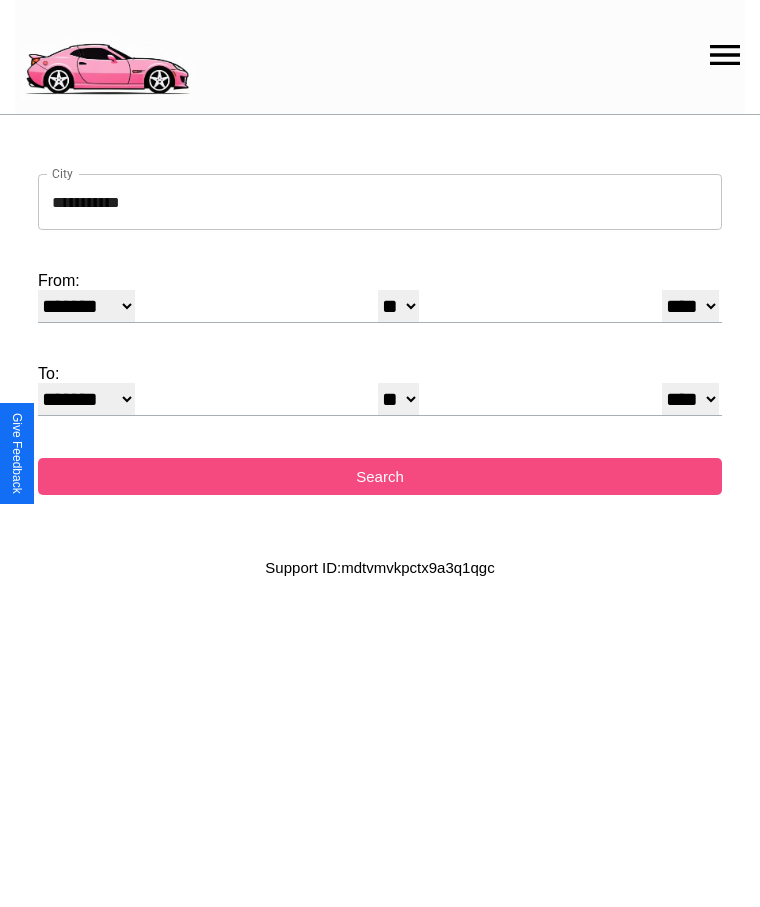click on "Search" at bounding box center (380, 476) 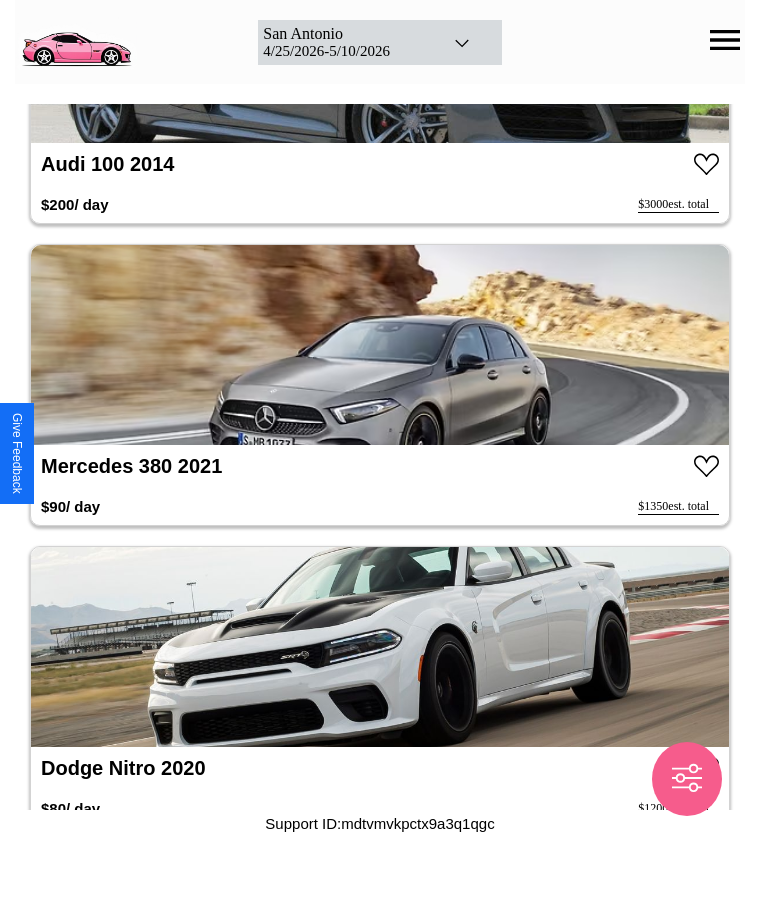 scroll, scrollTop: 7972, scrollLeft: 0, axis: vertical 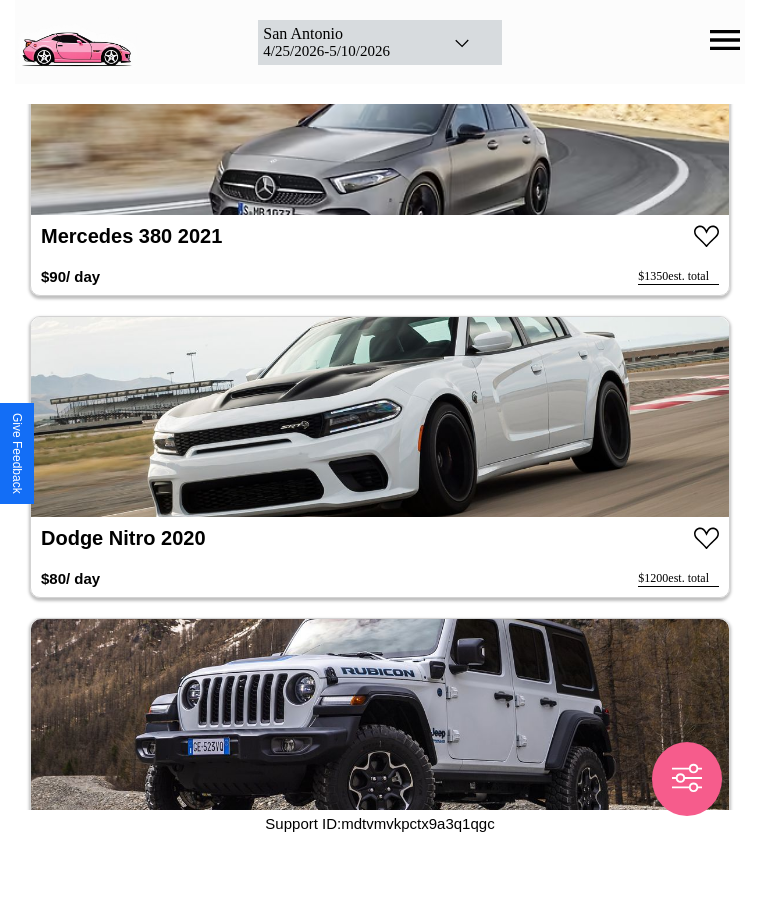 click at bounding box center (380, 417) 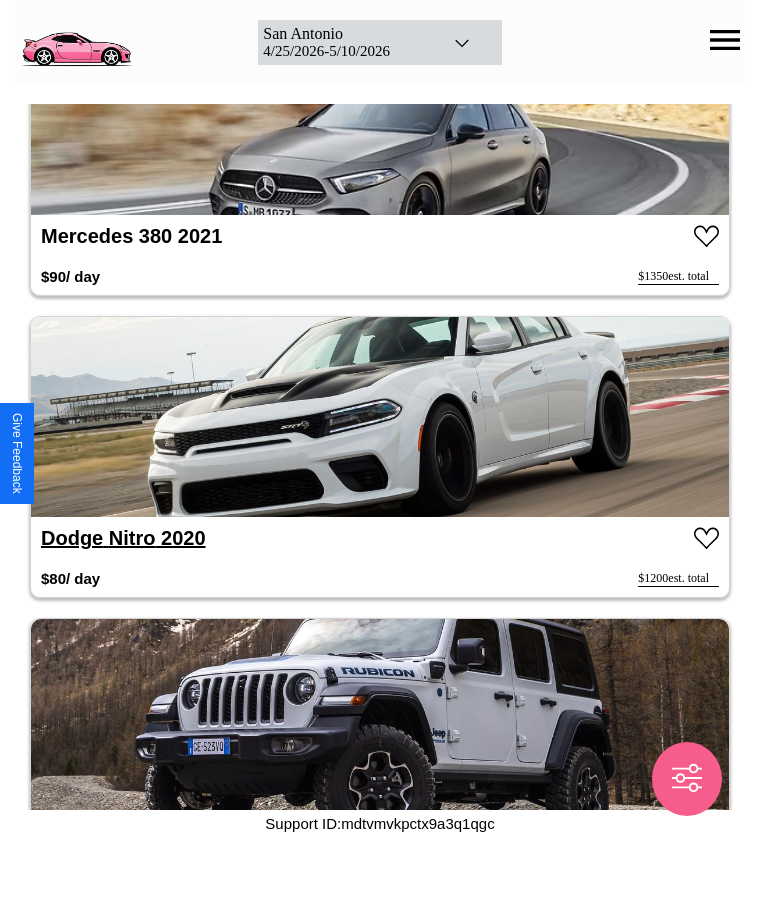 click on "Dodge   Nitro   2020" at bounding box center (123, 538) 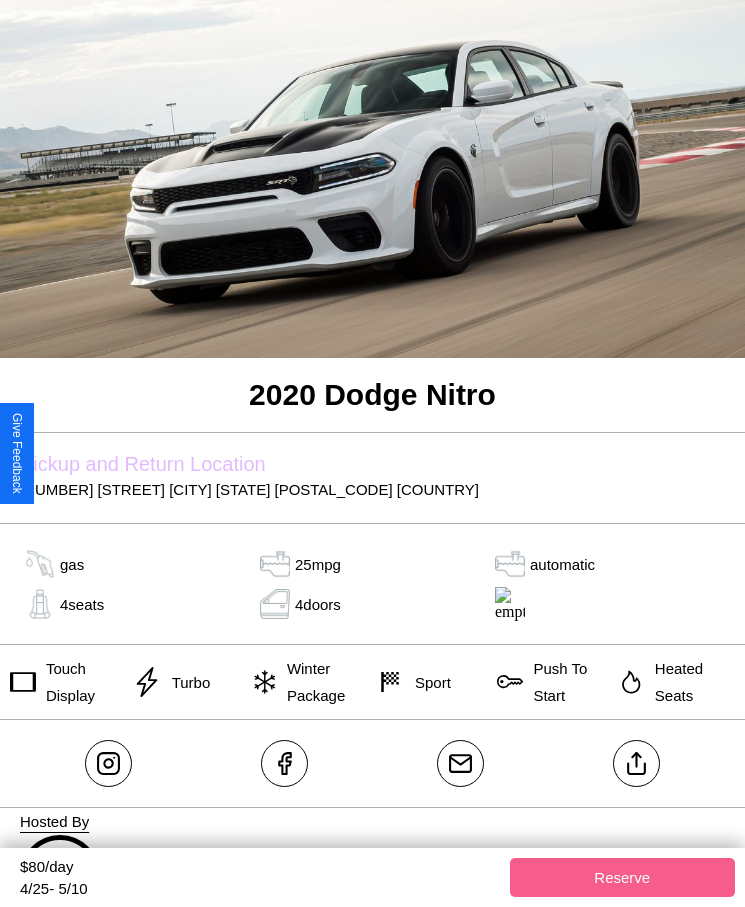 scroll, scrollTop: 183, scrollLeft: 0, axis: vertical 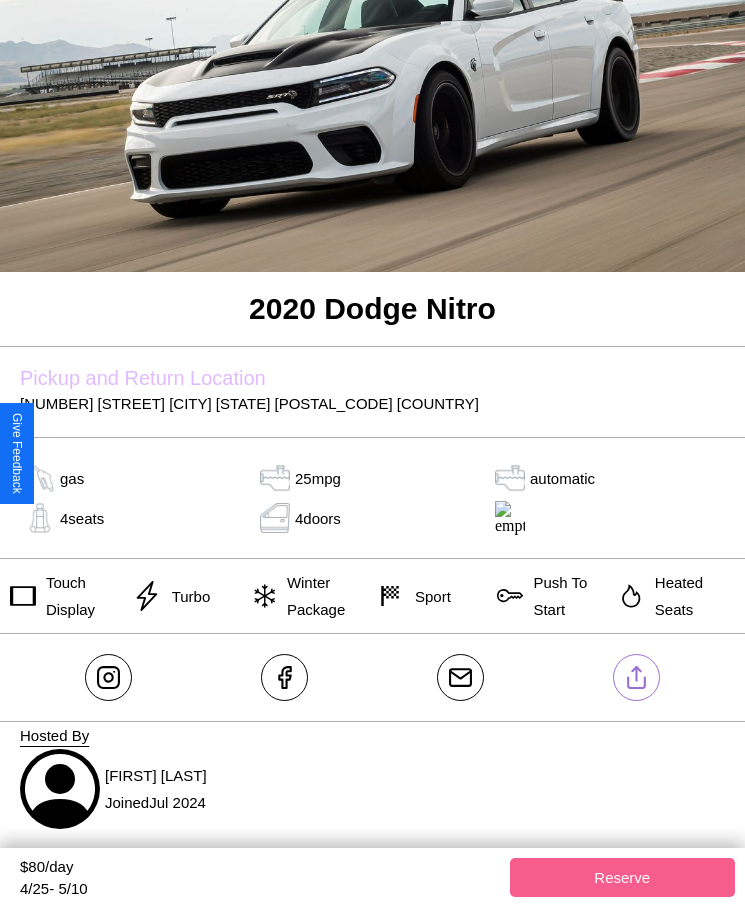 click 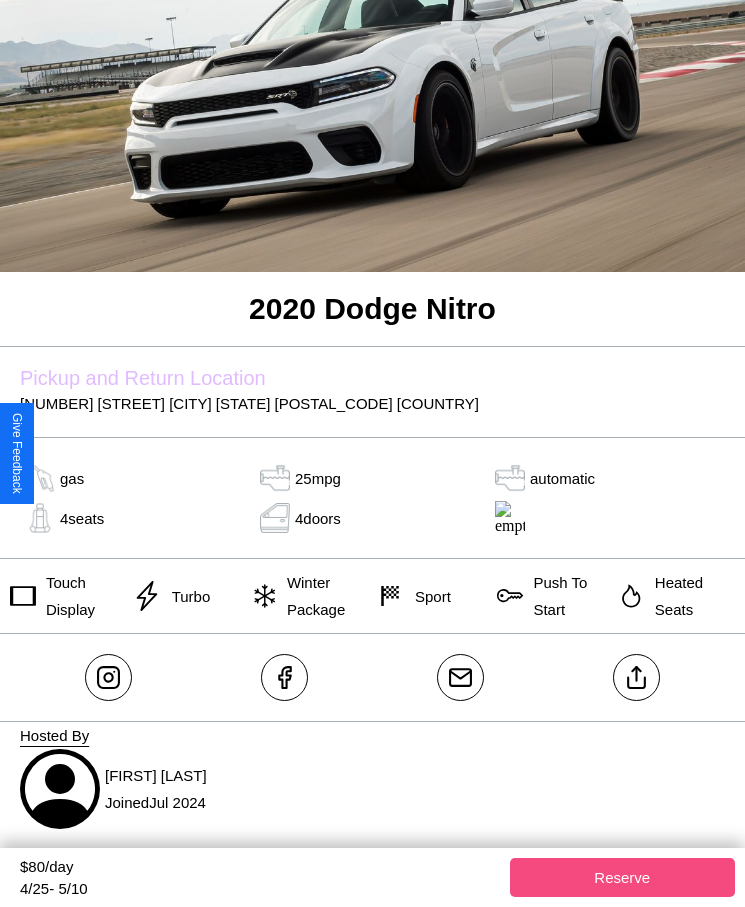 click on "Reserve" at bounding box center [623, 877] 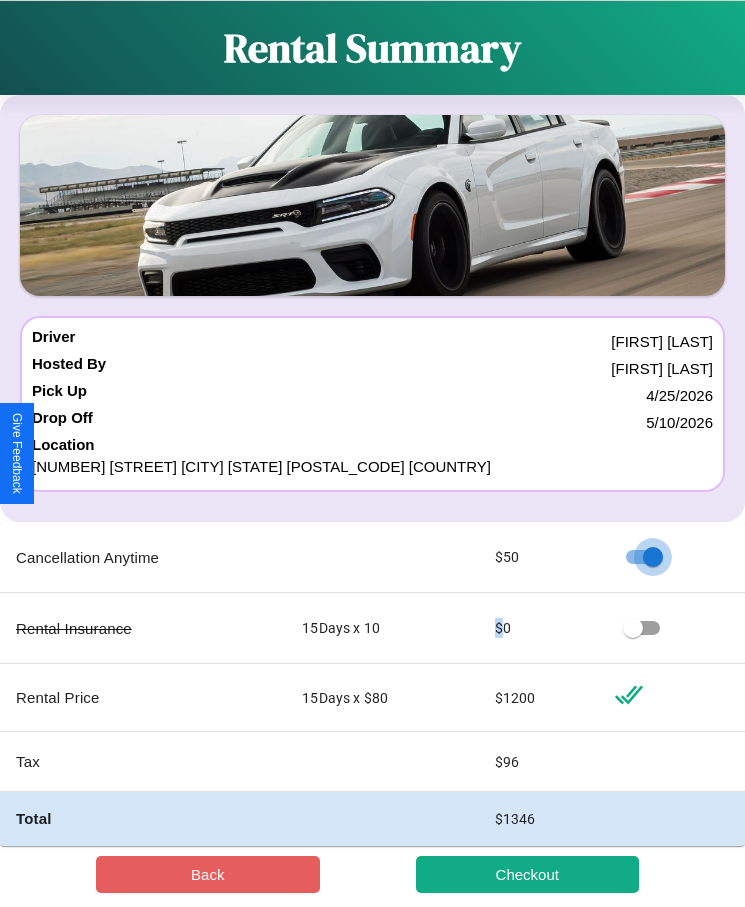 scroll, scrollTop: 23, scrollLeft: 0, axis: vertical 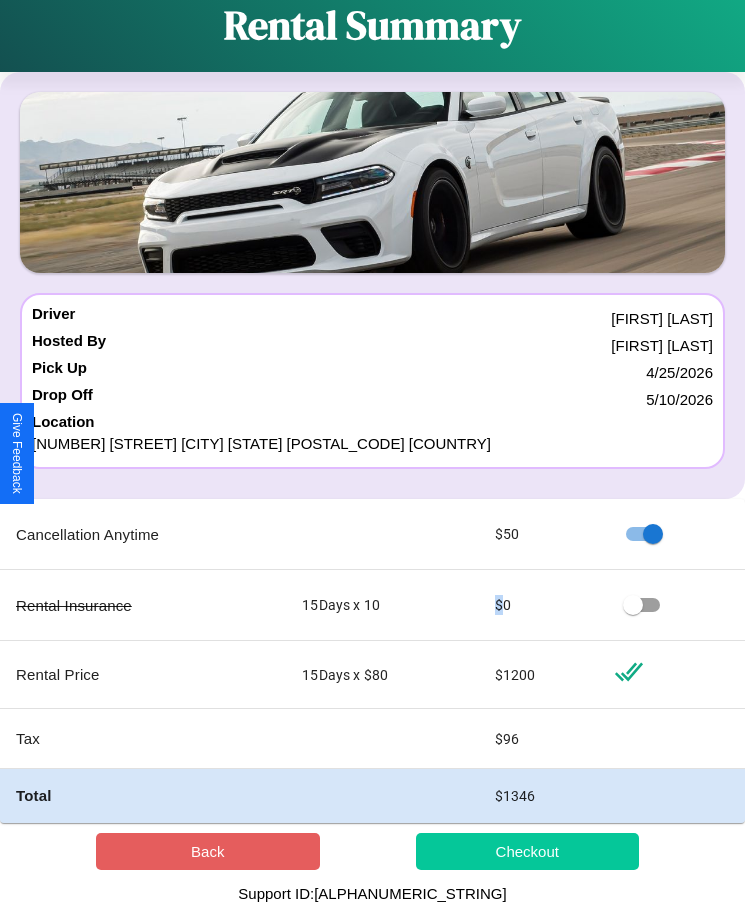 click on "Checkout" at bounding box center [528, 851] 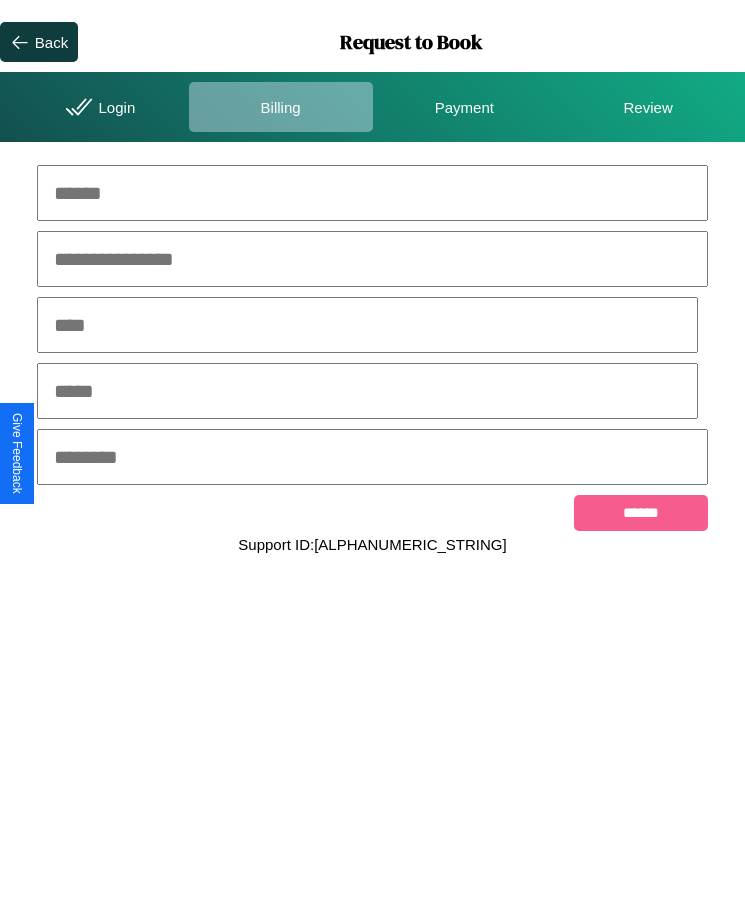 scroll, scrollTop: 0, scrollLeft: 0, axis: both 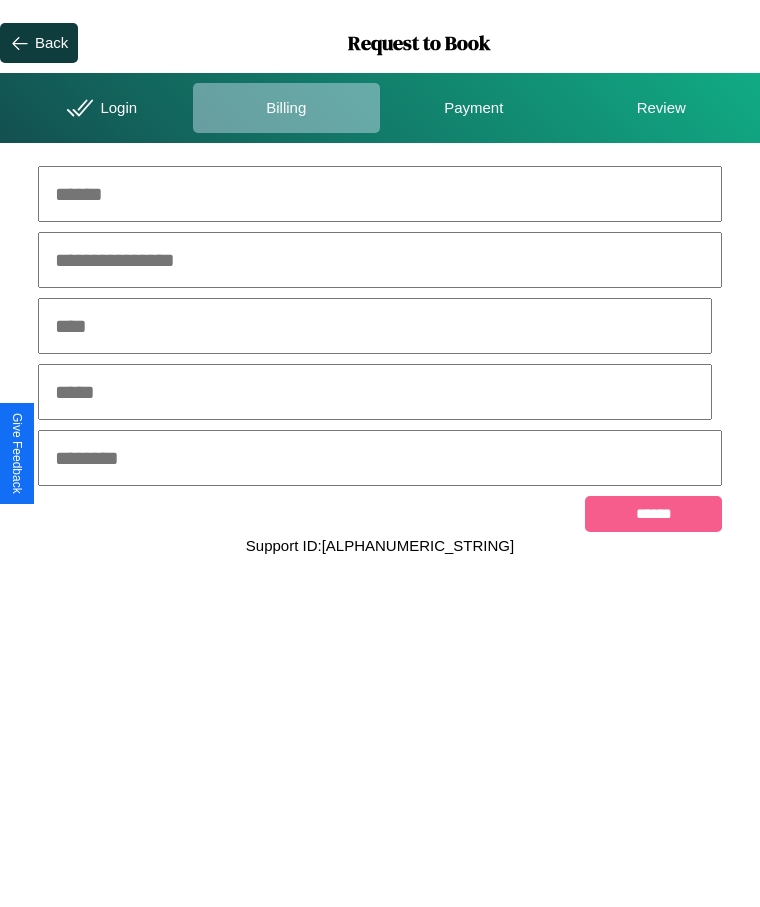 click at bounding box center [380, 194] 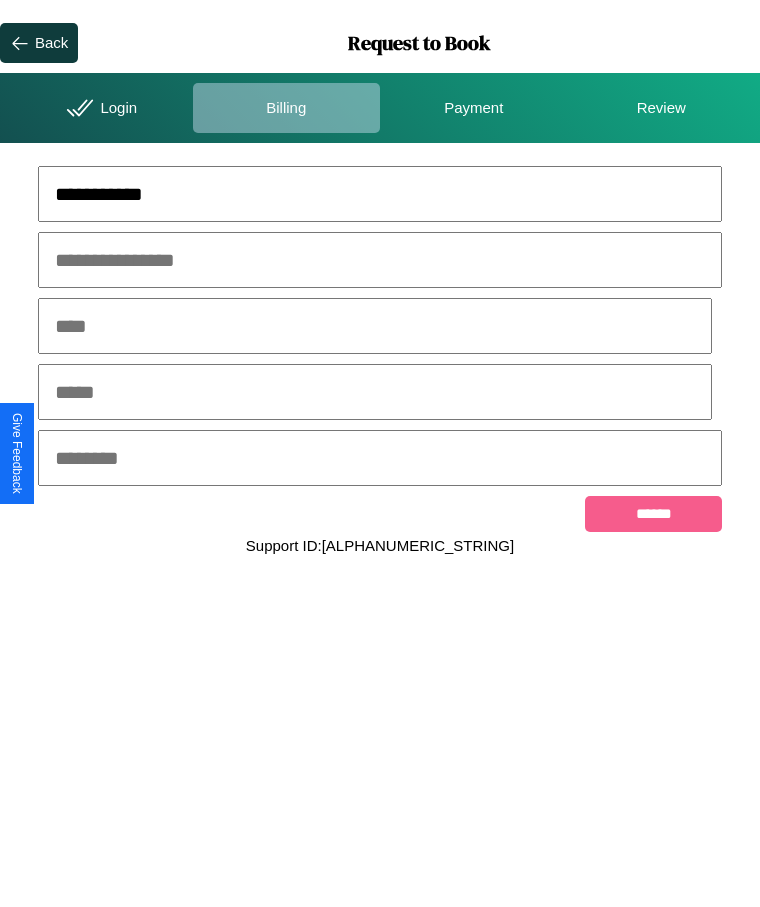 type on "**********" 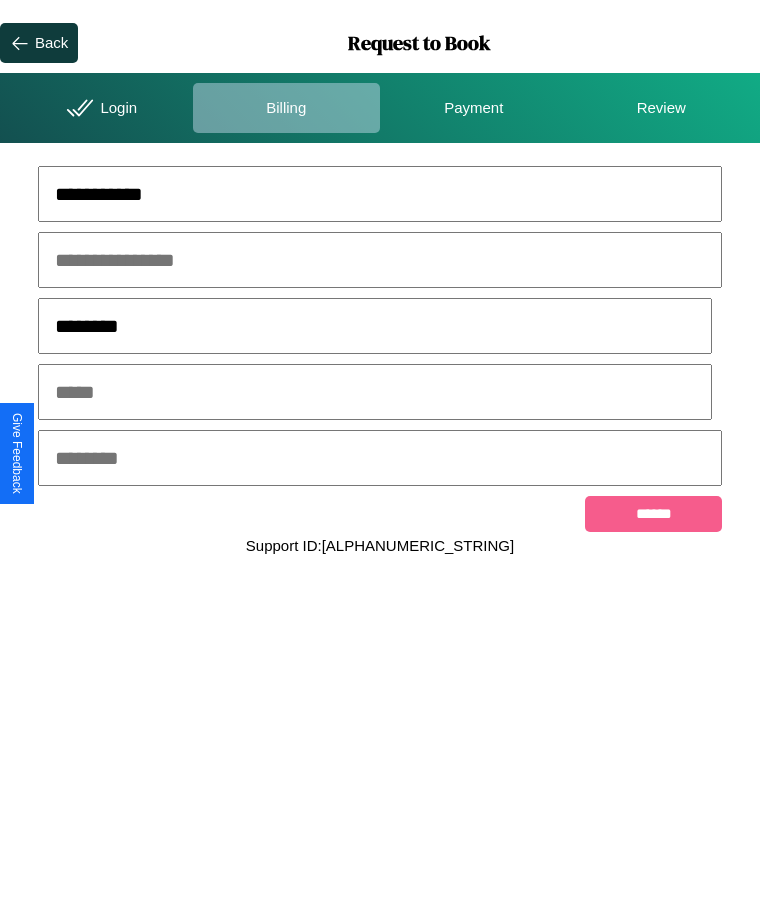 type on "********" 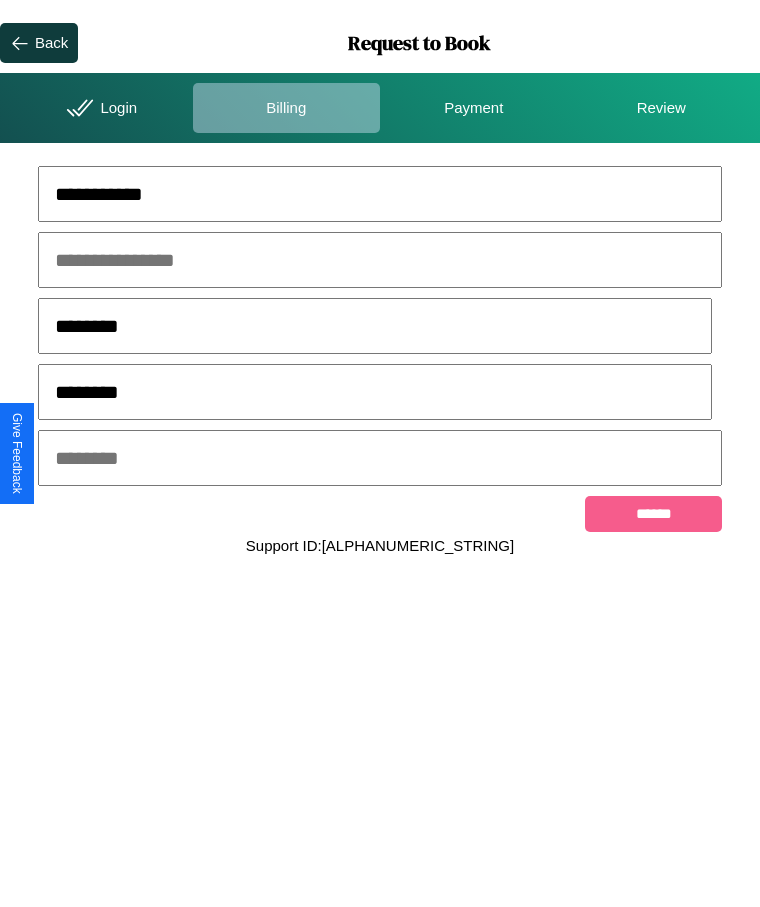 type on "********" 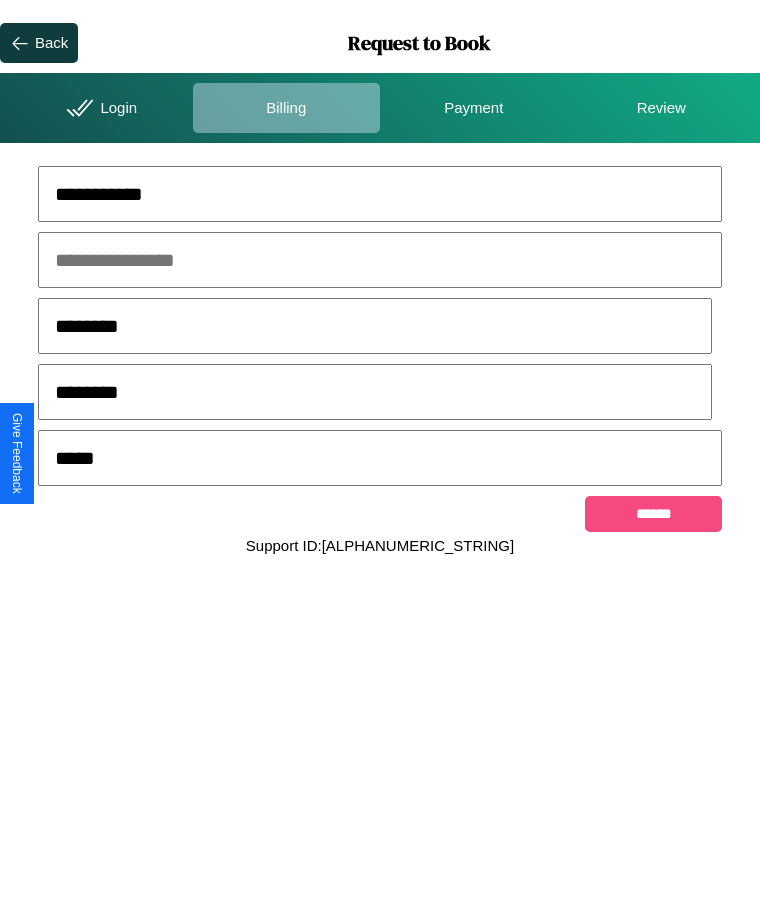 type on "*****" 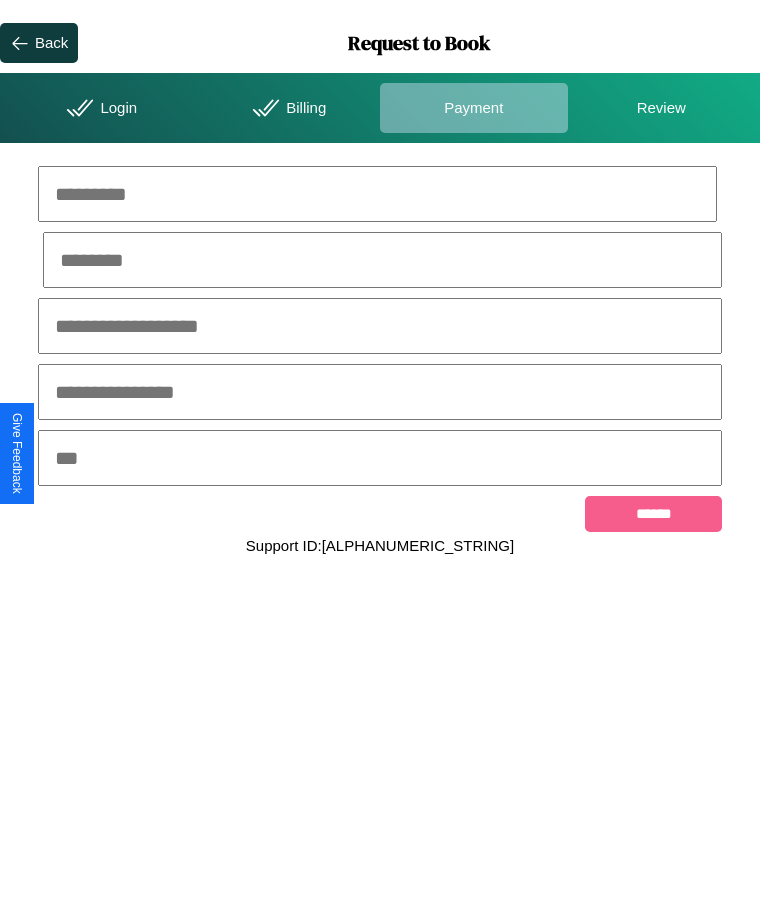click at bounding box center [377, 194] 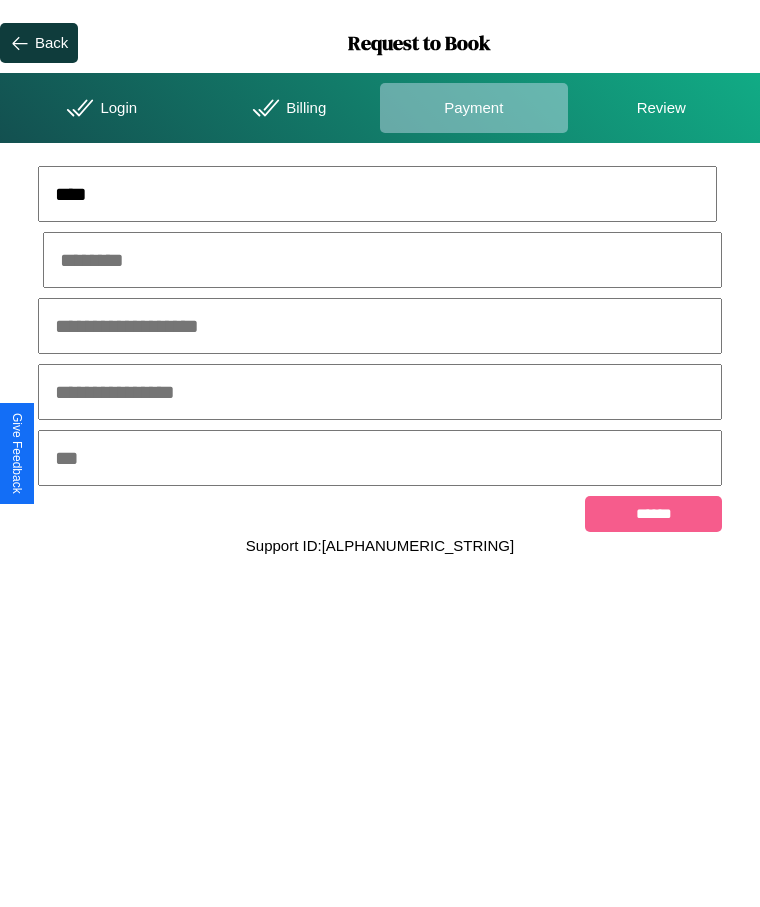type on "****" 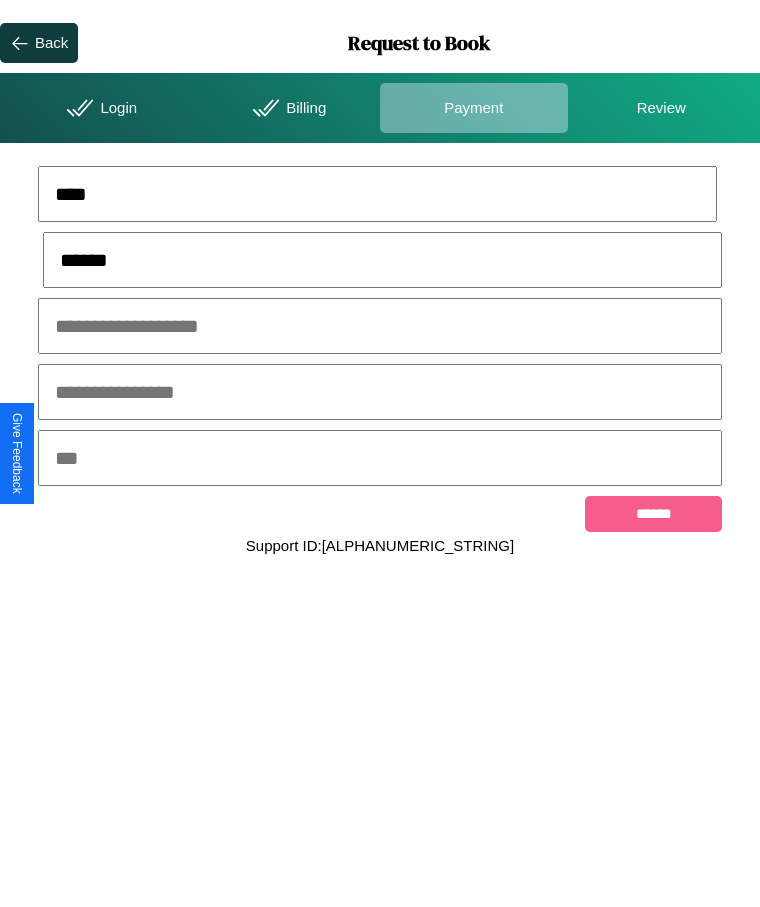 type on "******" 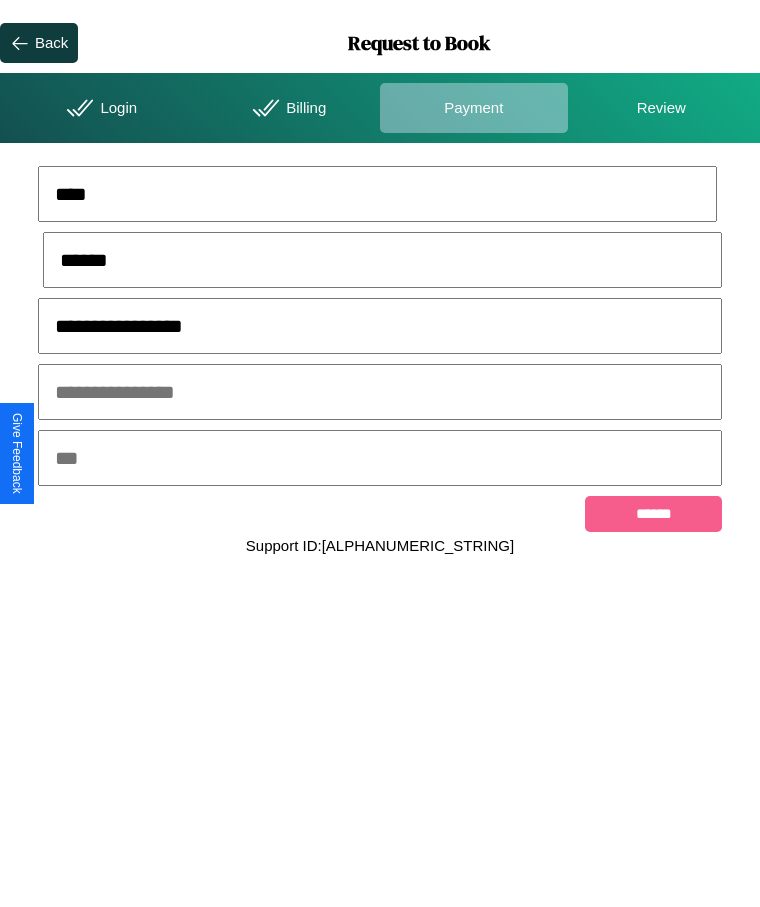 type on "**********" 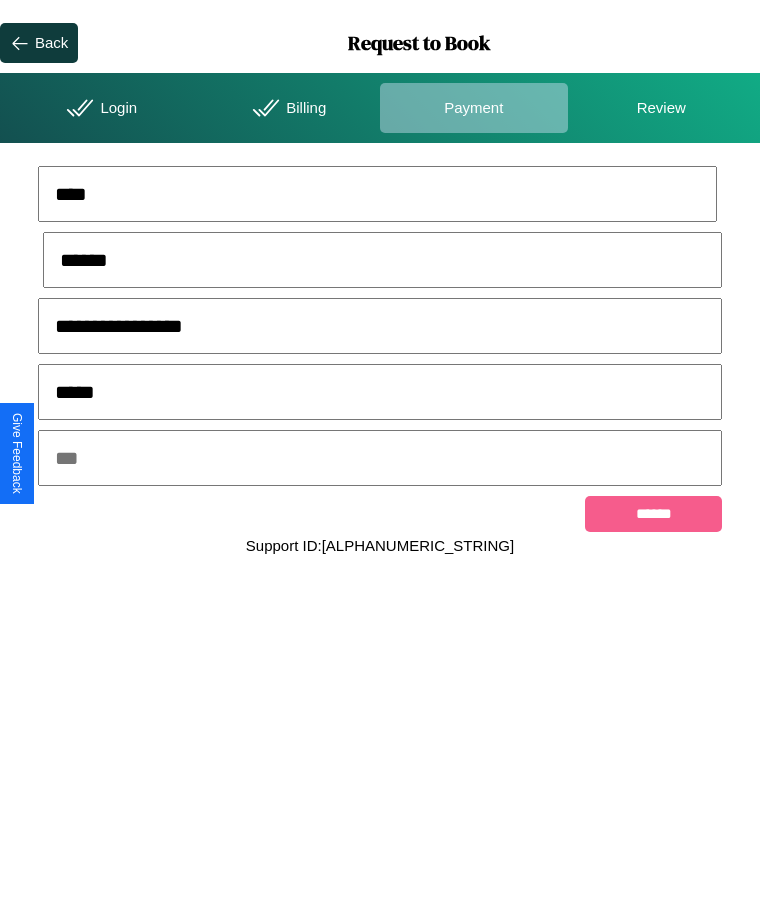 type on "*****" 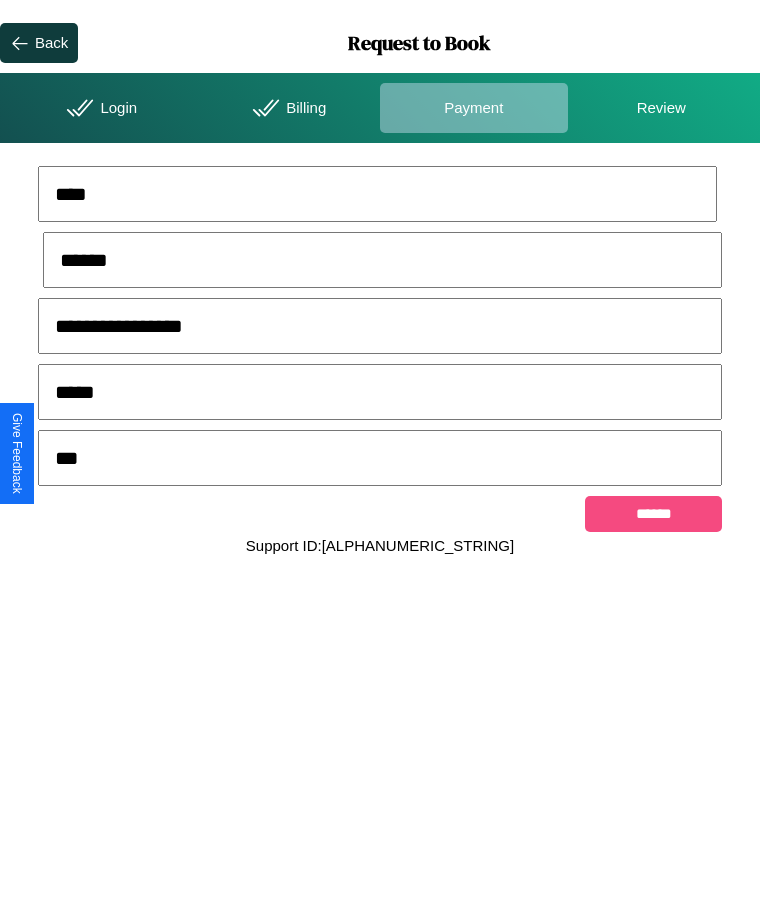 type on "***" 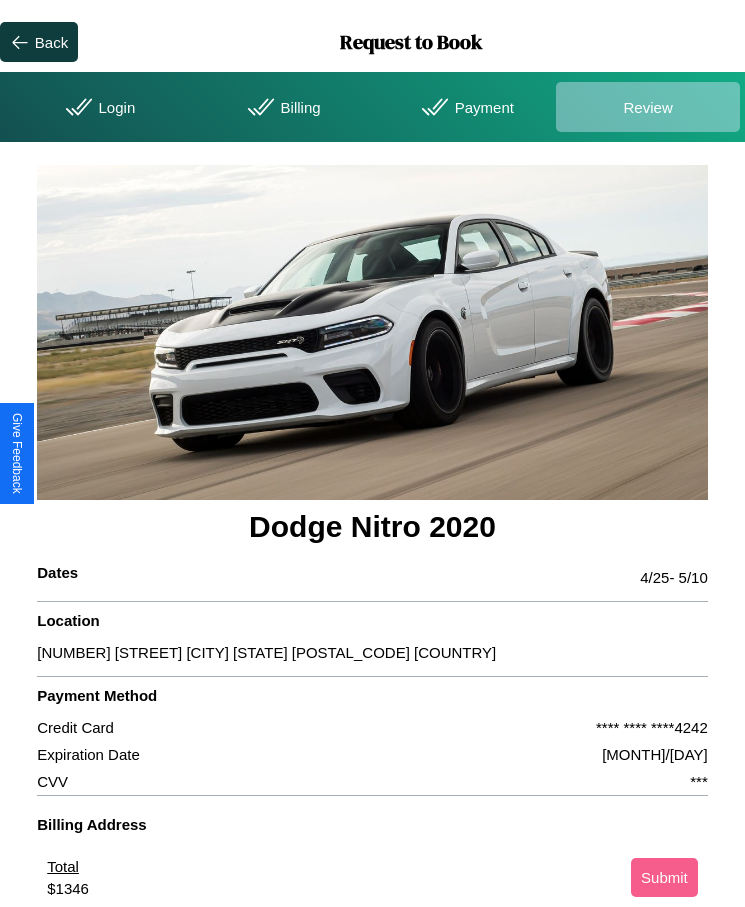 scroll, scrollTop: 2, scrollLeft: 0, axis: vertical 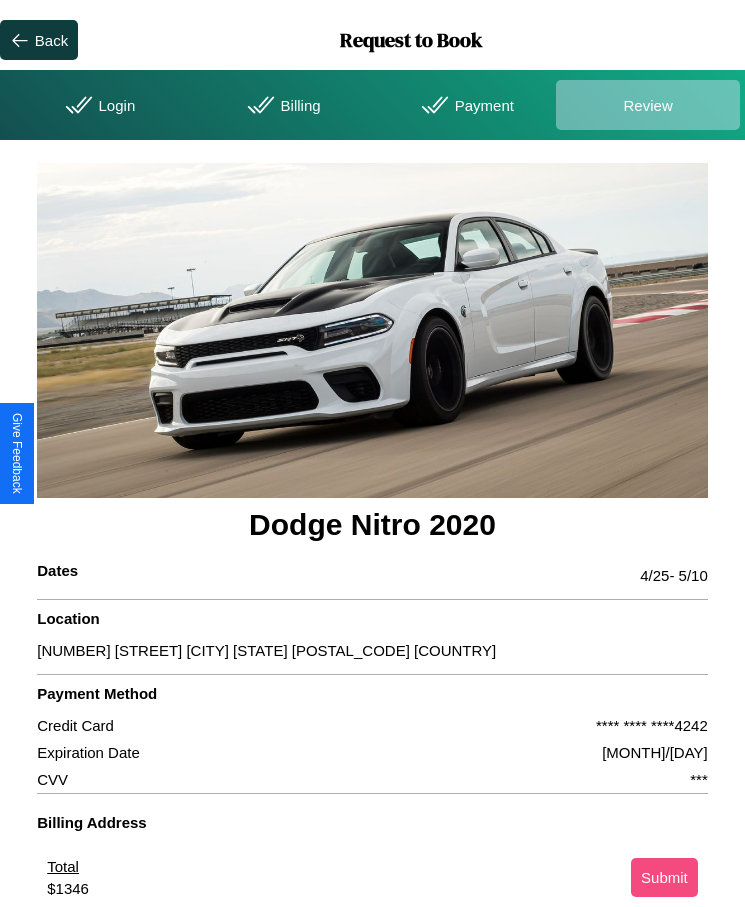 click on "Submit" at bounding box center [664, 877] 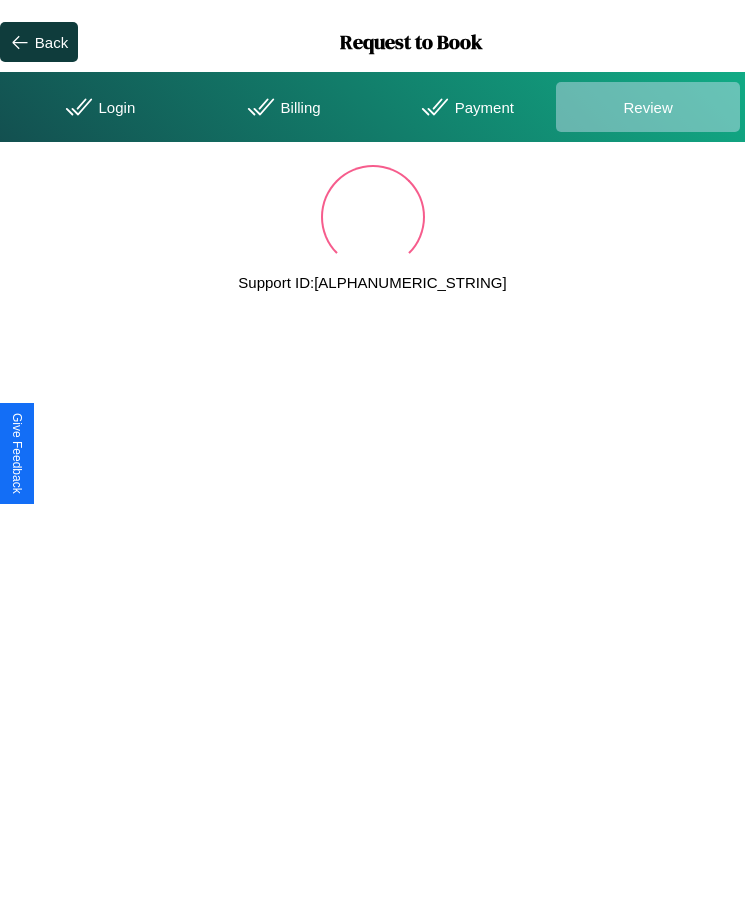 scroll, scrollTop: 0, scrollLeft: 0, axis: both 